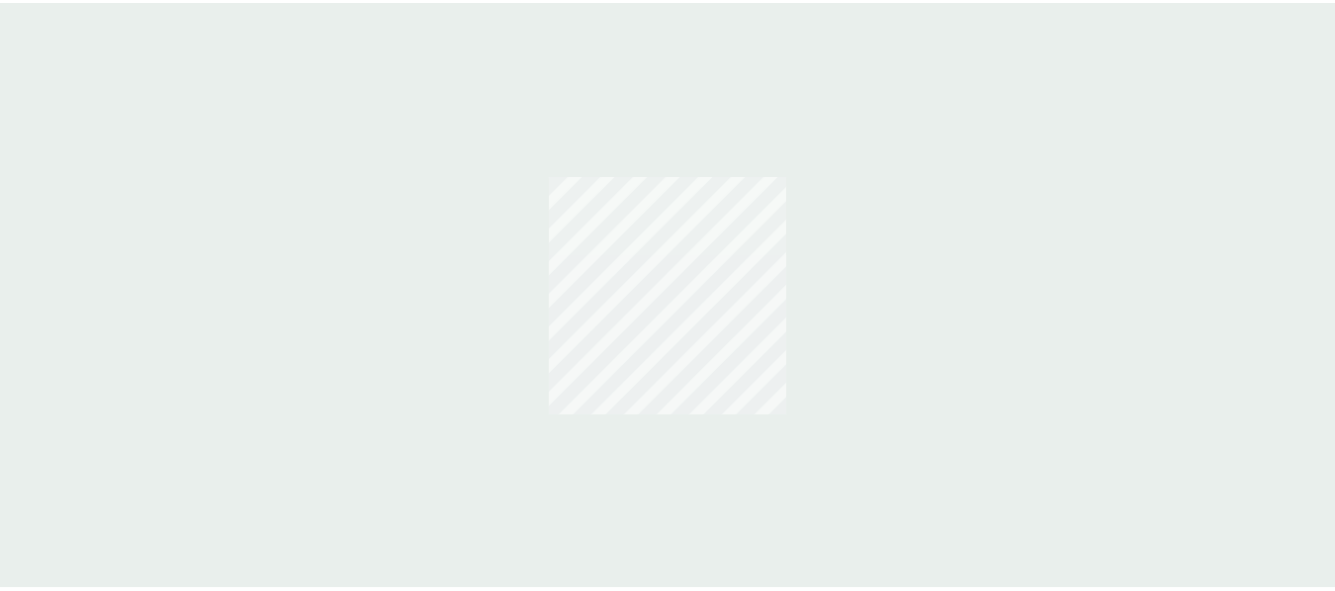 scroll, scrollTop: 0, scrollLeft: 0, axis: both 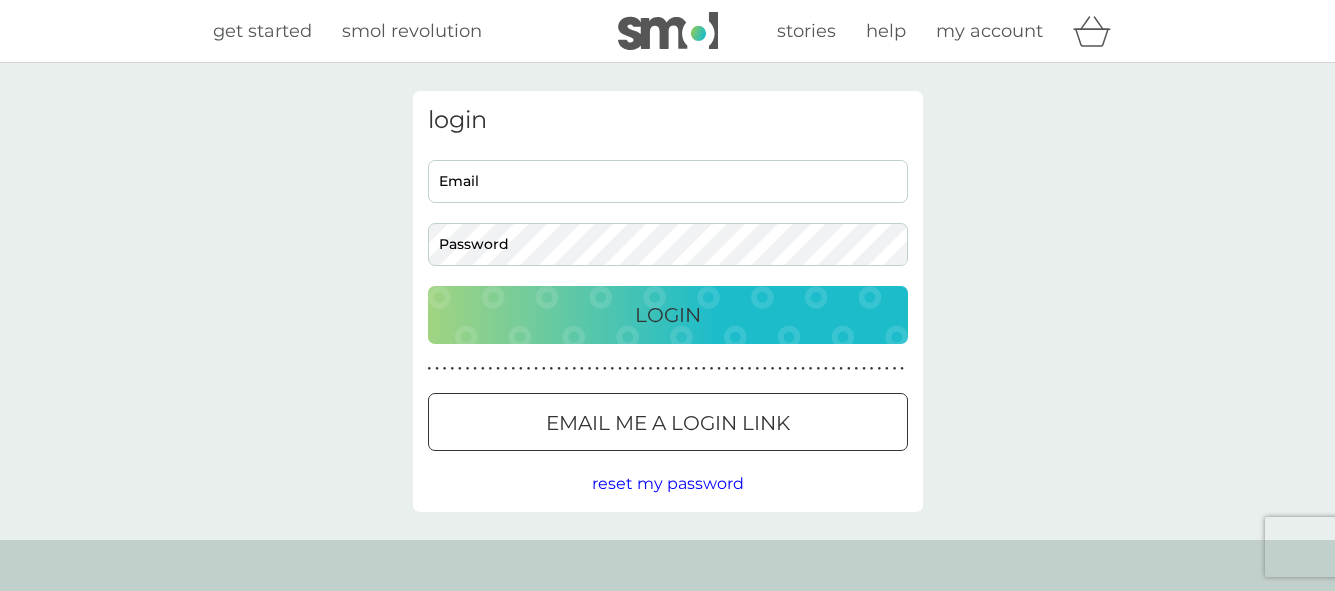 click on "Email" at bounding box center (668, 181) 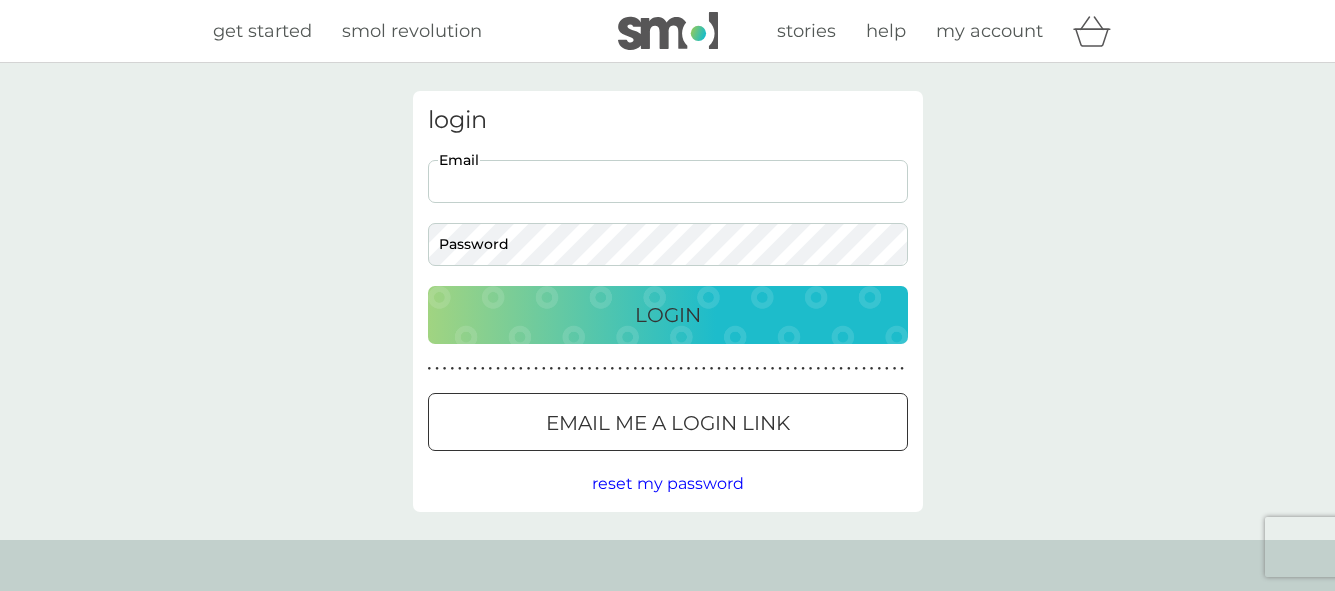 scroll, scrollTop: 0, scrollLeft: 0, axis: both 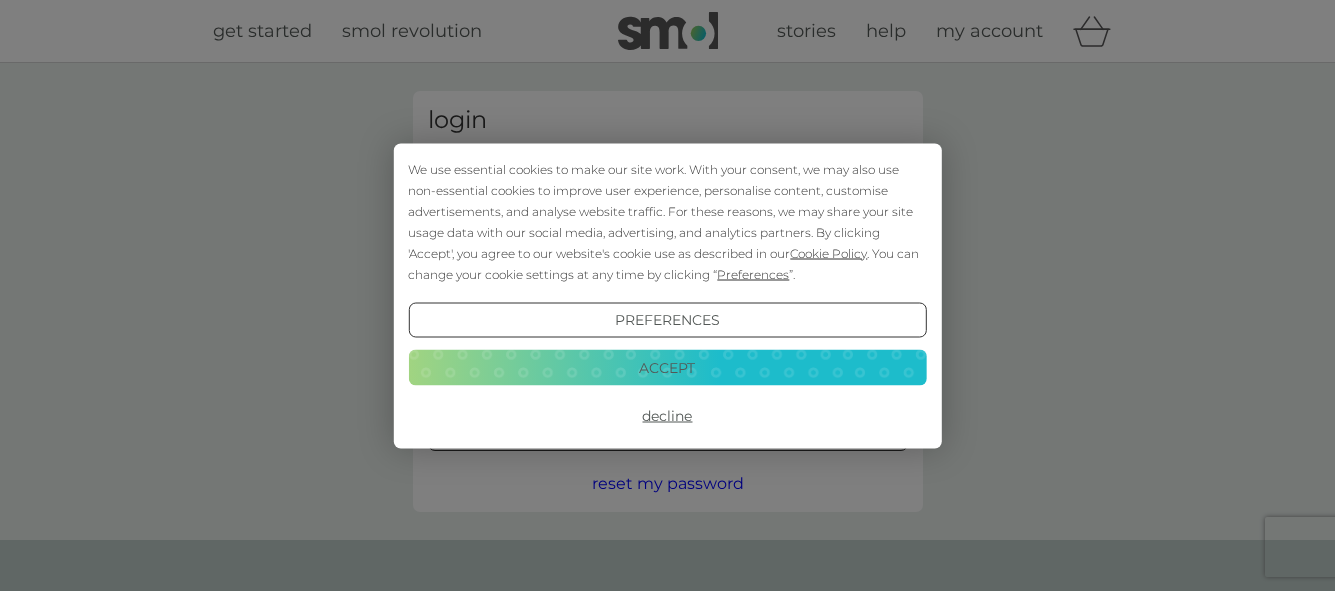 type on "[EMAIL]" 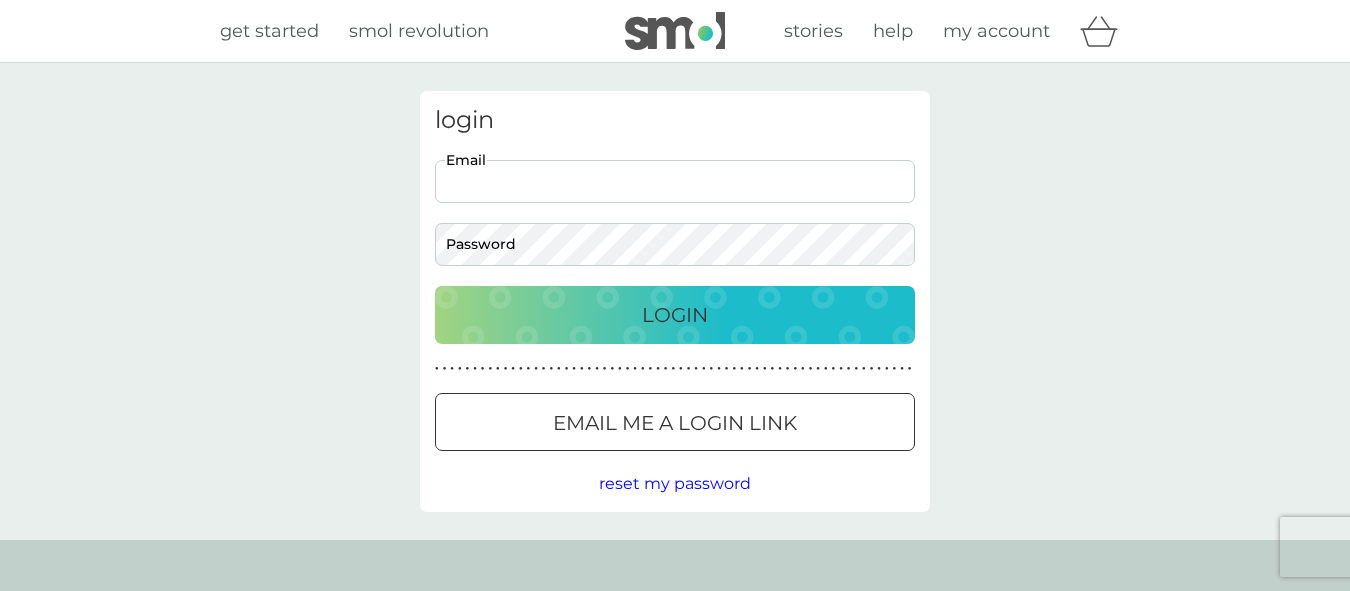 click on "Email" at bounding box center (675, 181) 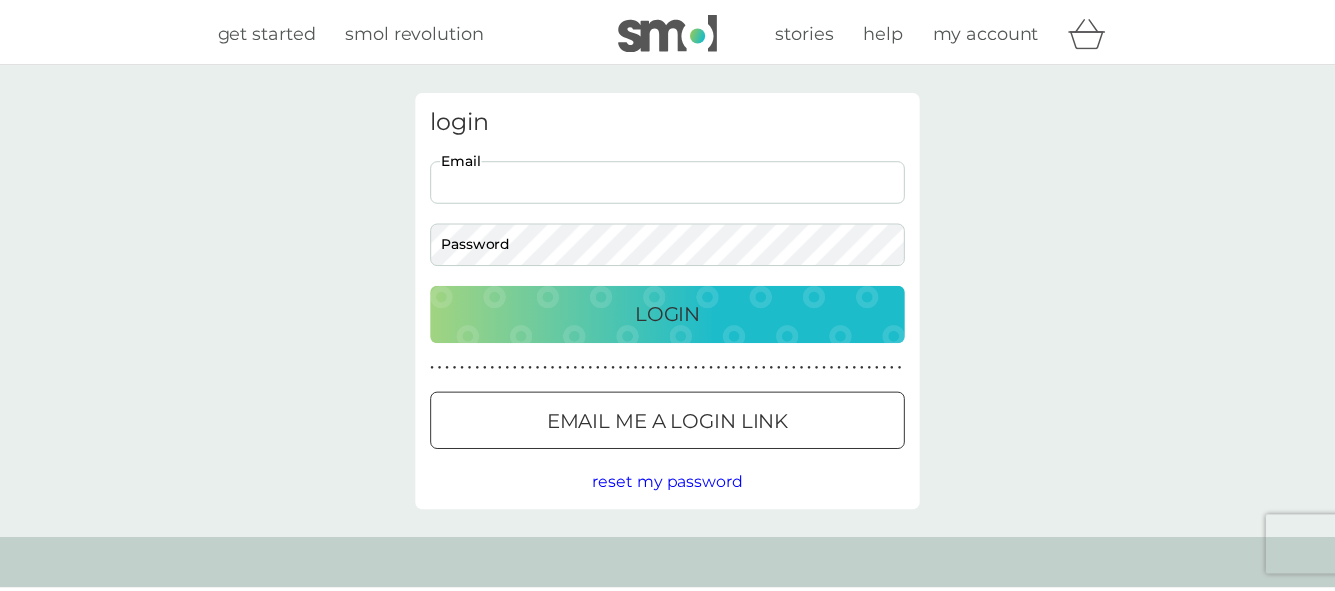 scroll, scrollTop: 0, scrollLeft: 0, axis: both 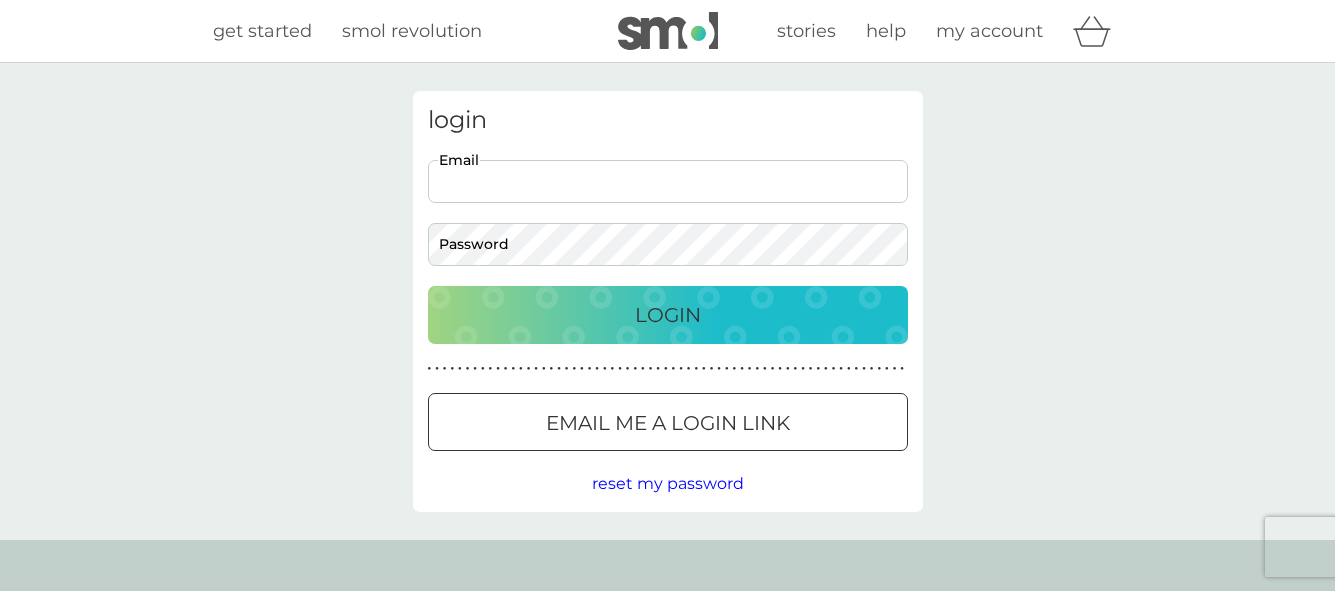 type on "[EMAIL]" 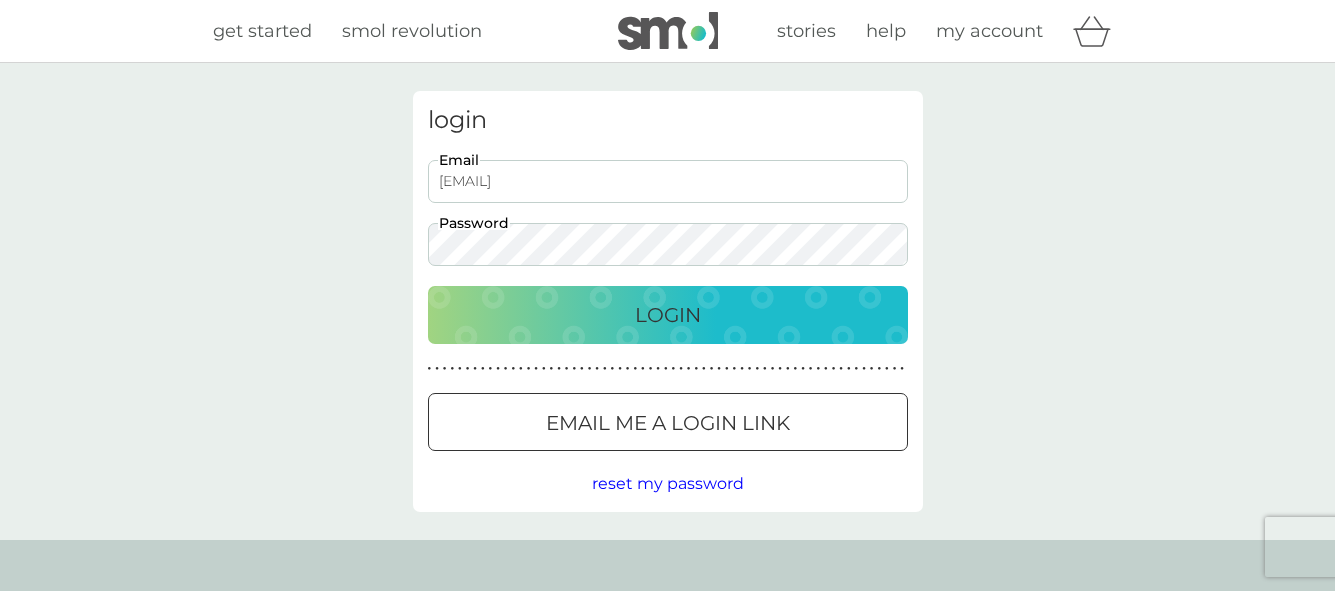 click on "Login" at bounding box center [668, 315] 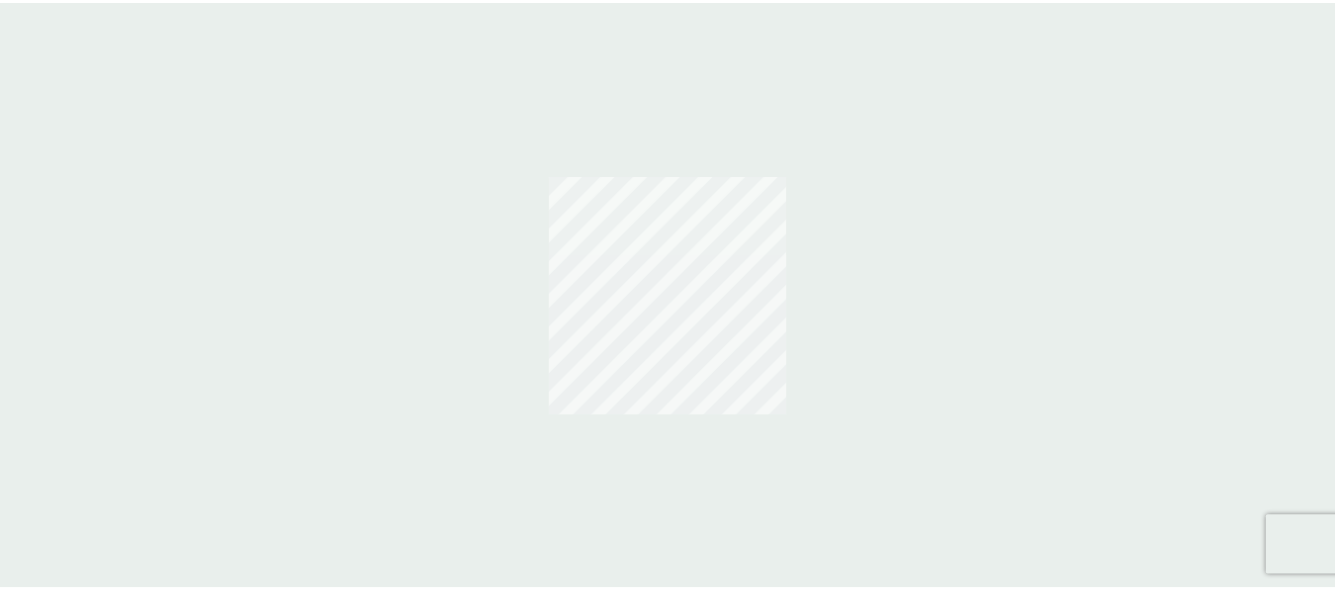 scroll, scrollTop: 0, scrollLeft: 0, axis: both 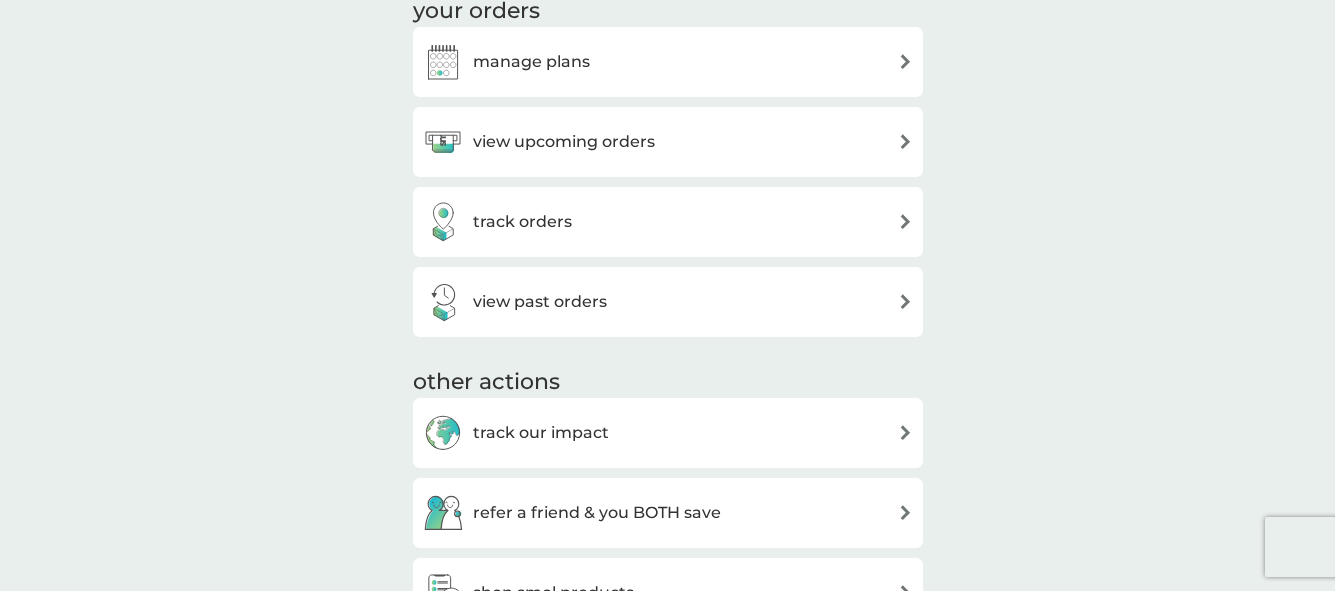 click on "view past orders" at bounding box center [515, 302] 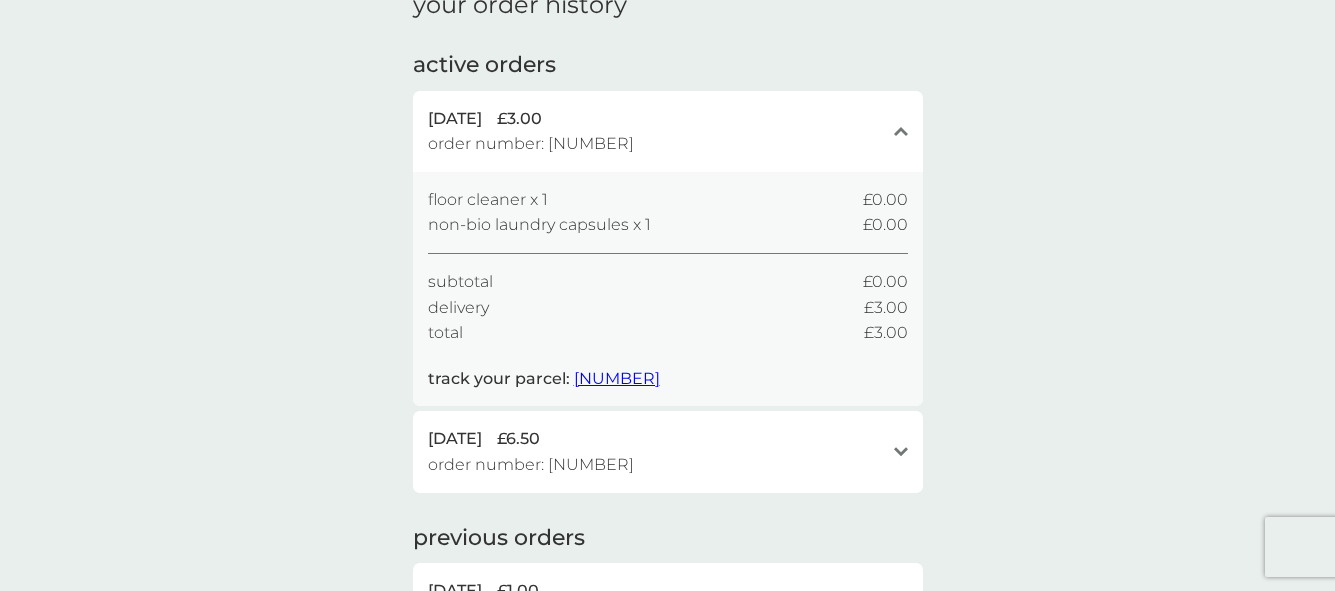 scroll, scrollTop: 200, scrollLeft: 0, axis: vertical 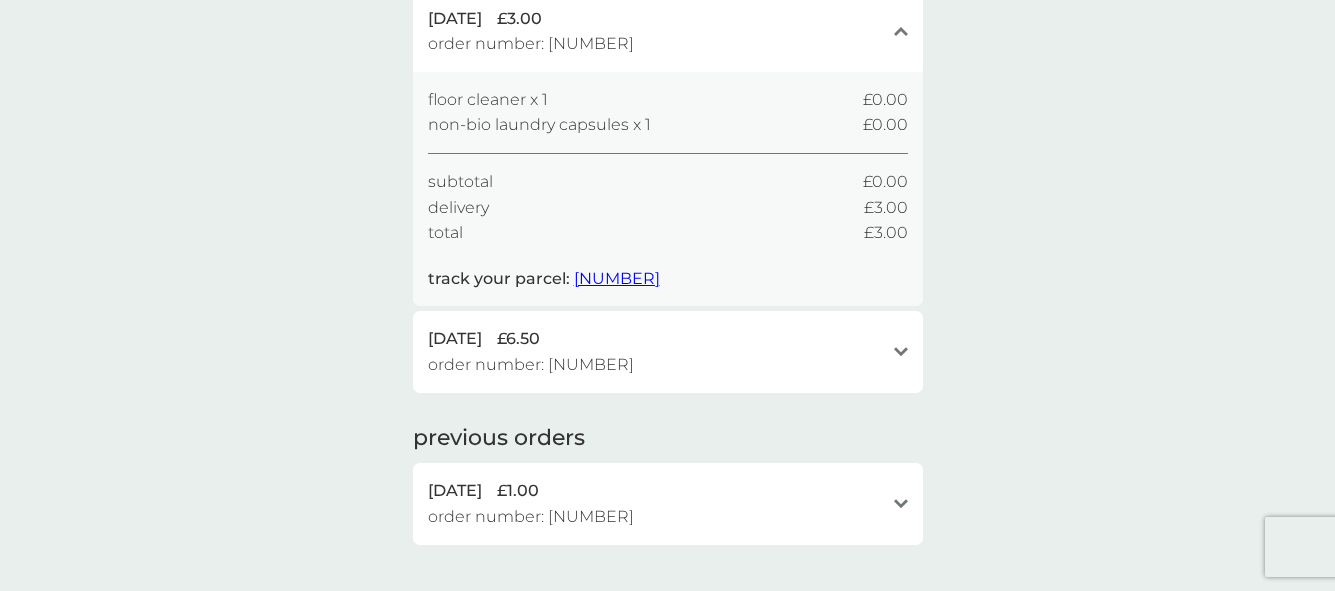 click on "18 Jul 2025 £6.50 order number:   1054889229 open" at bounding box center (668, 351) 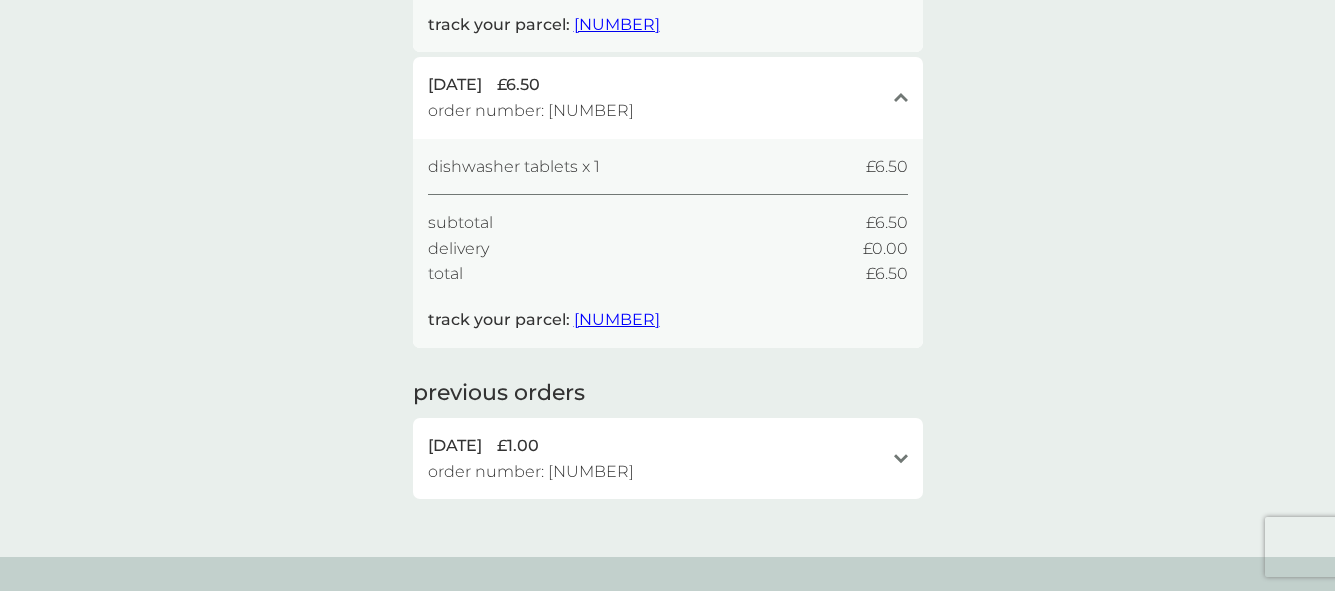 scroll, scrollTop: 500, scrollLeft: 0, axis: vertical 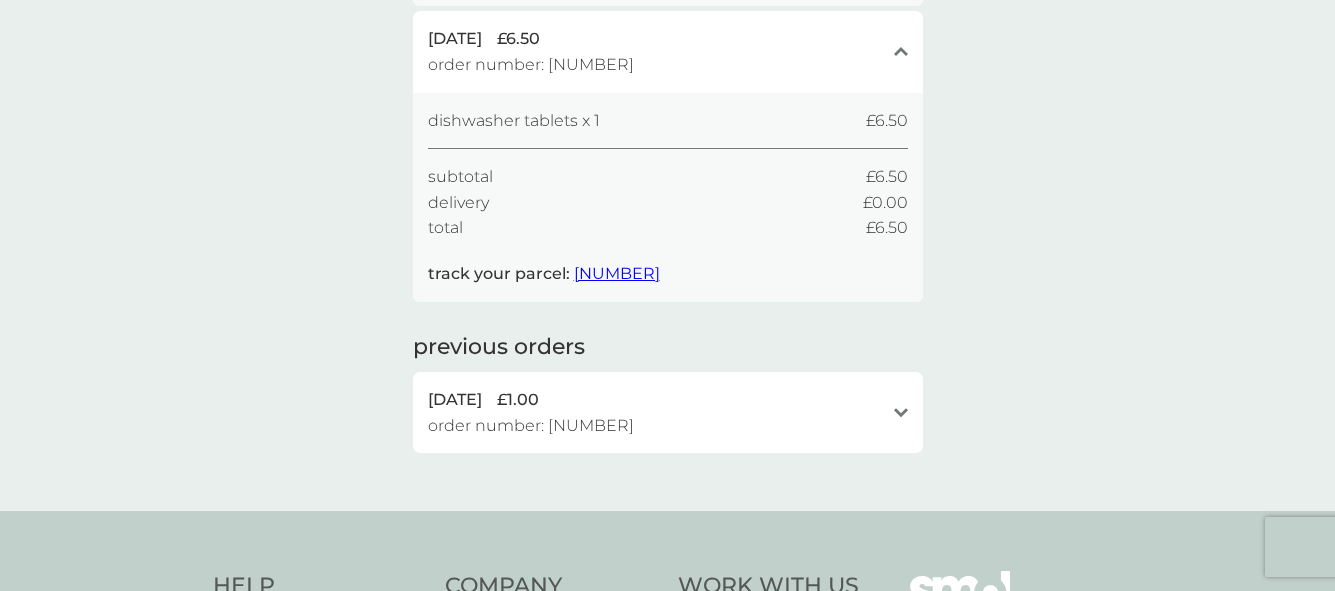 click on "open" 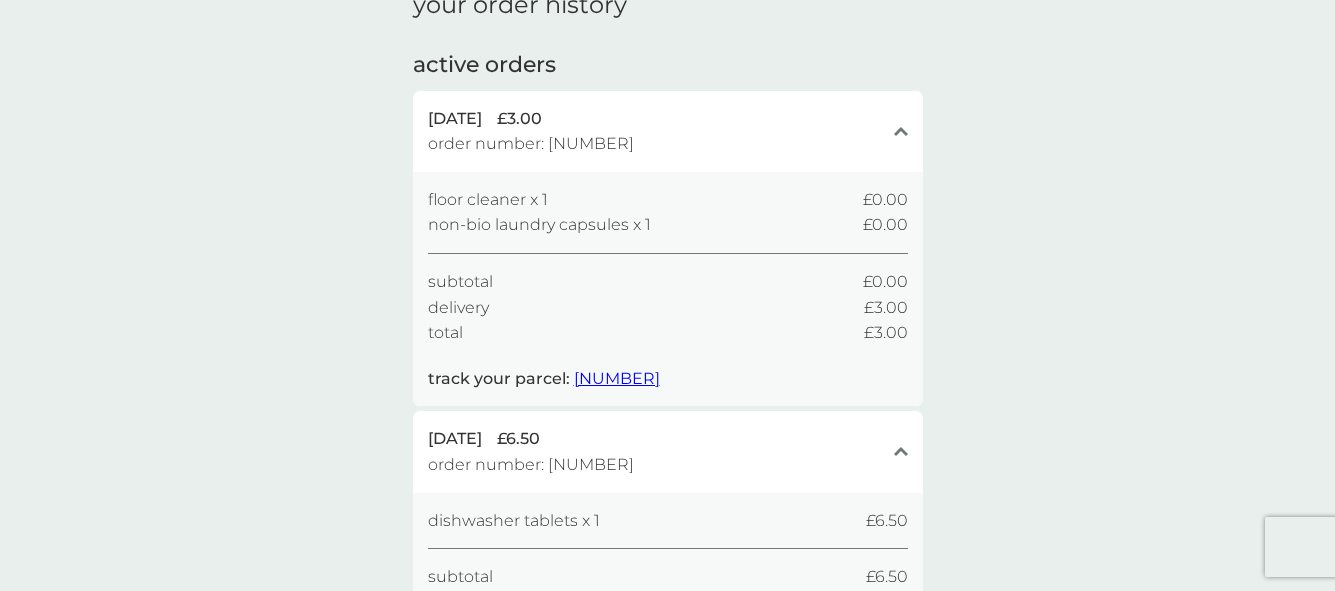 scroll, scrollTop: 0, scrollLeft: 0, axis: both 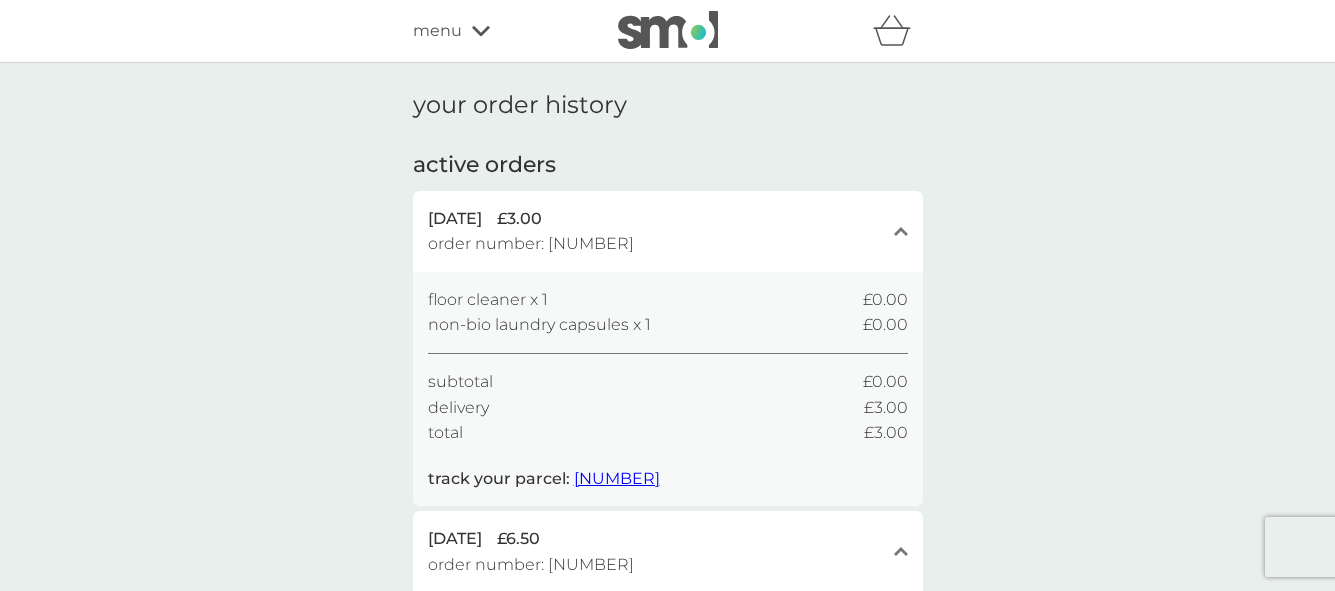 click on "menu" at bounding box center [498, 31] 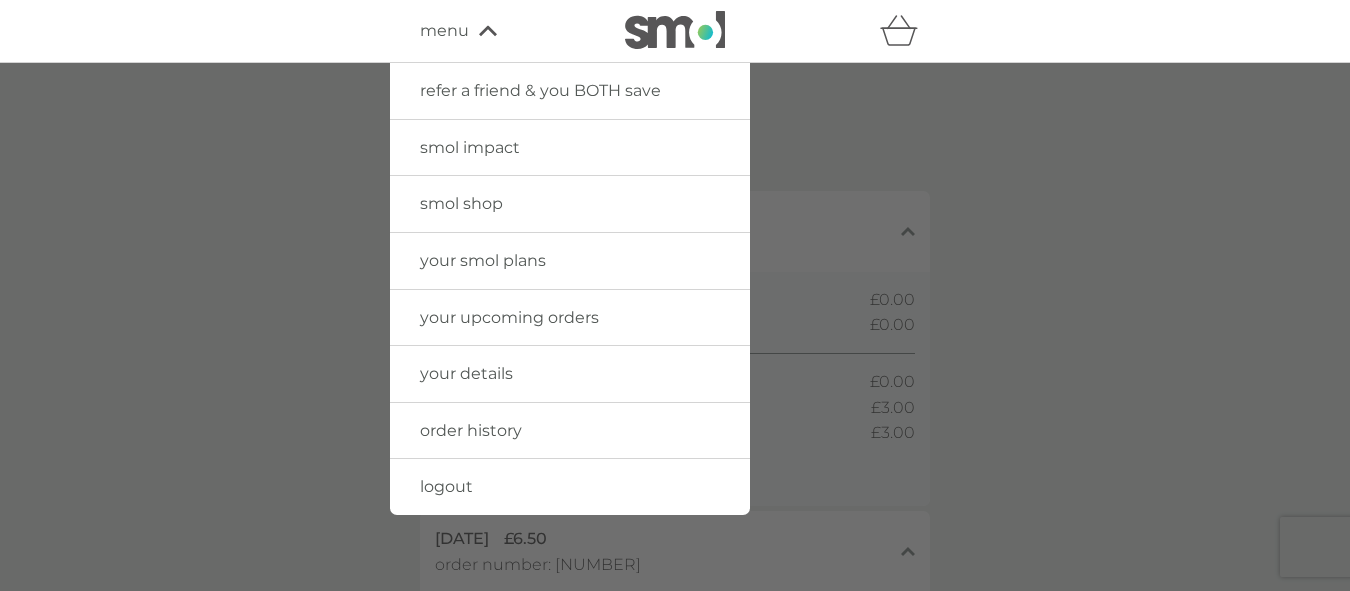 click on "your upcoming orders" at bounding box center [509, 317] 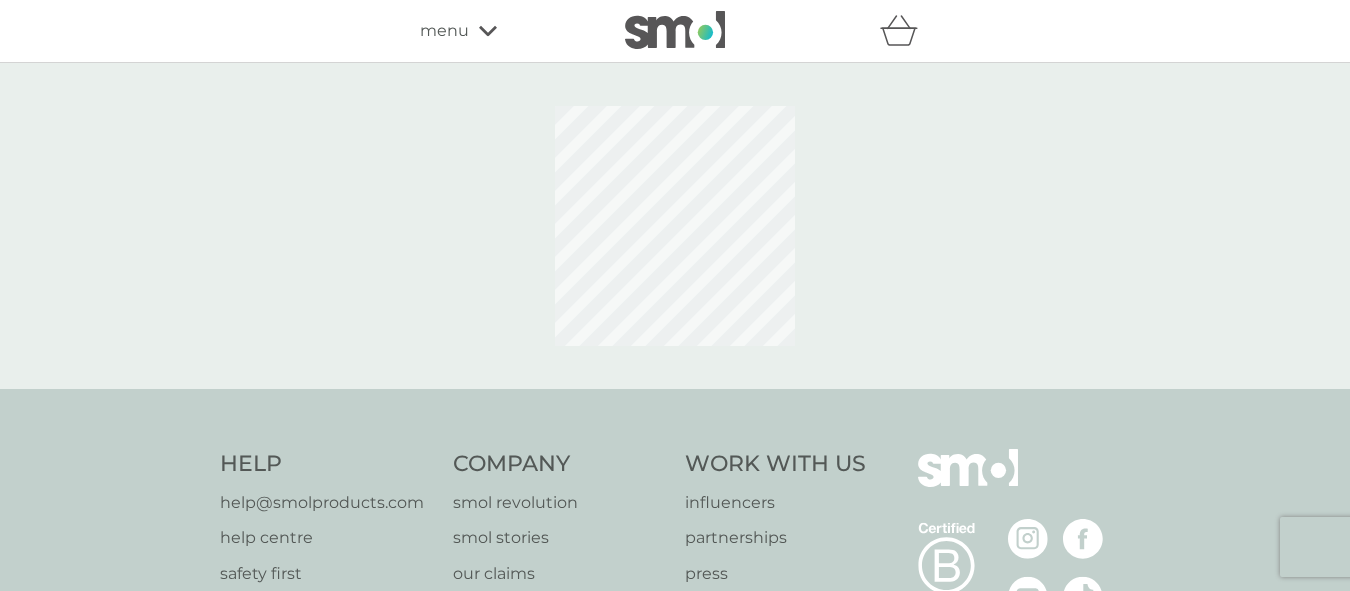 click at bounding box center [675, 226] 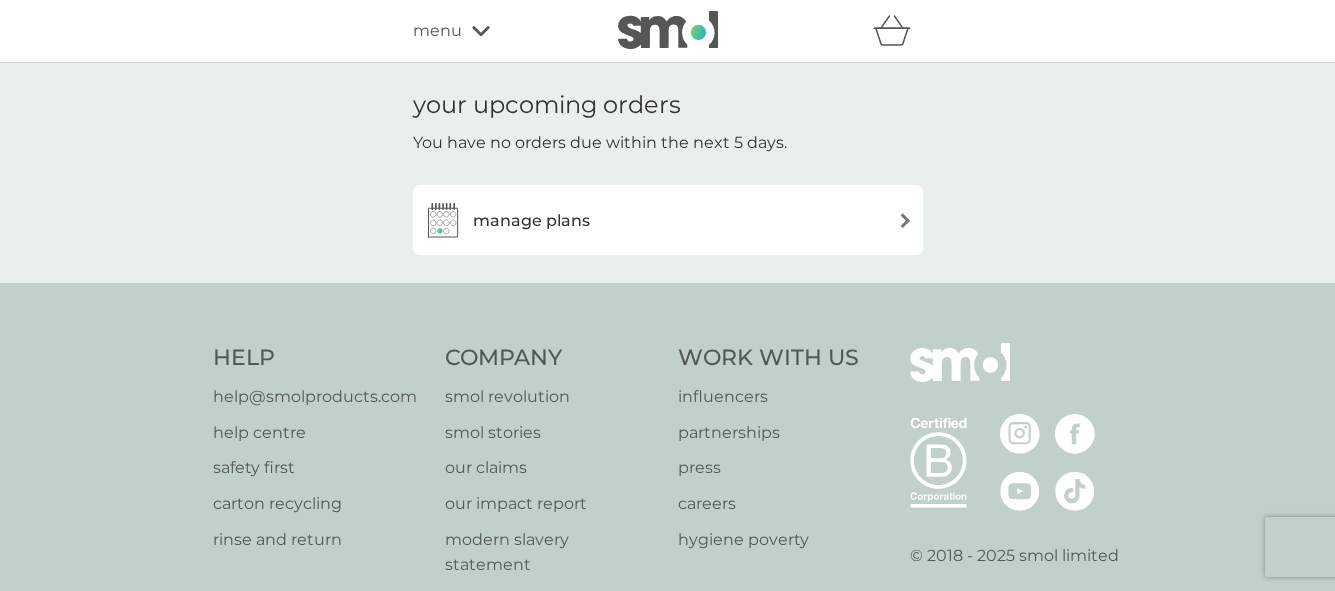 click at bounding box center [905, 220] 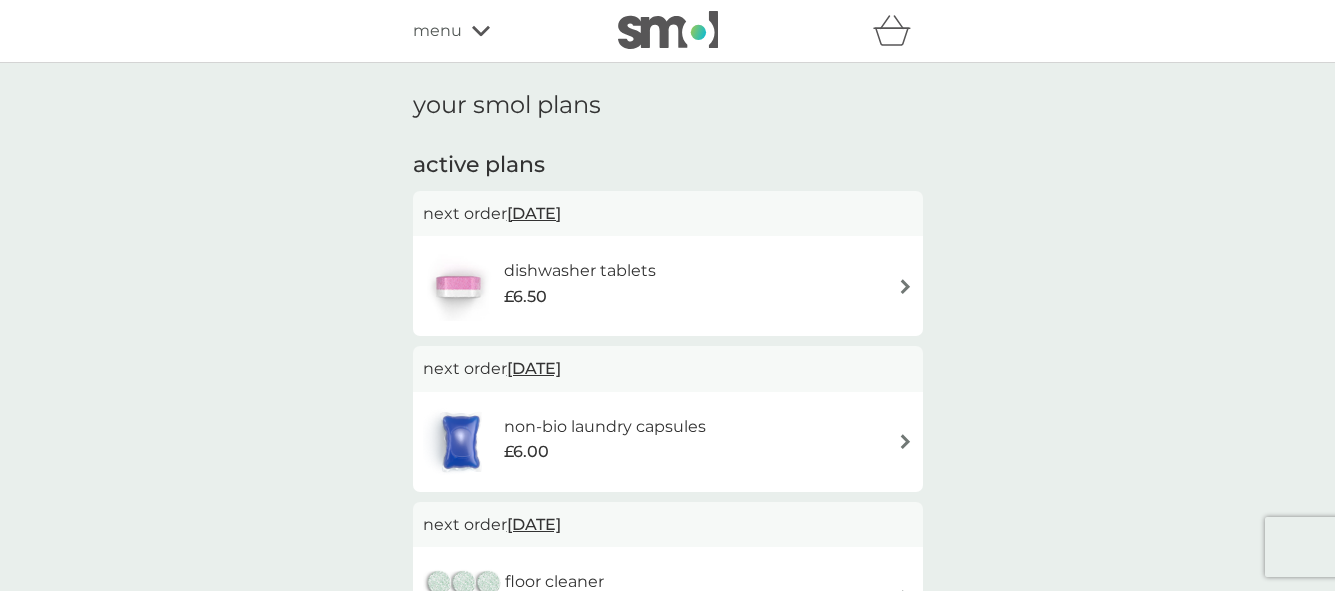 click on "dishwasher tablets £6.50" at bounding box center (668, 286) 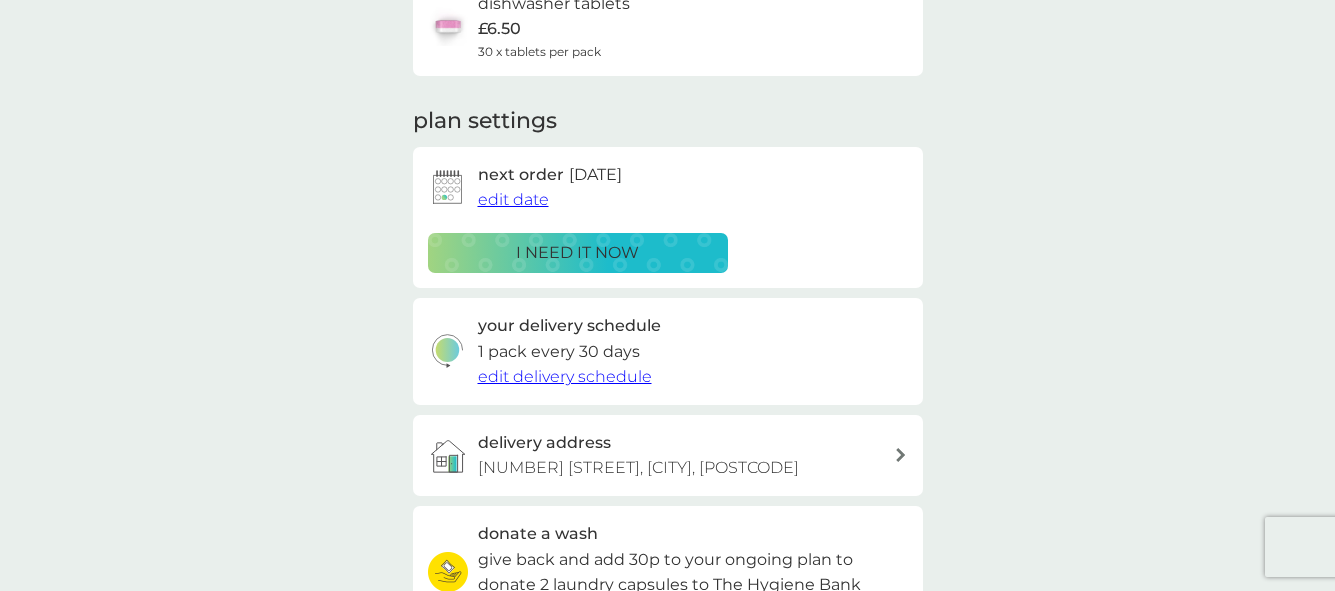 scroll, scrollTop: 200, scrollLeft: 0, axis: vertical 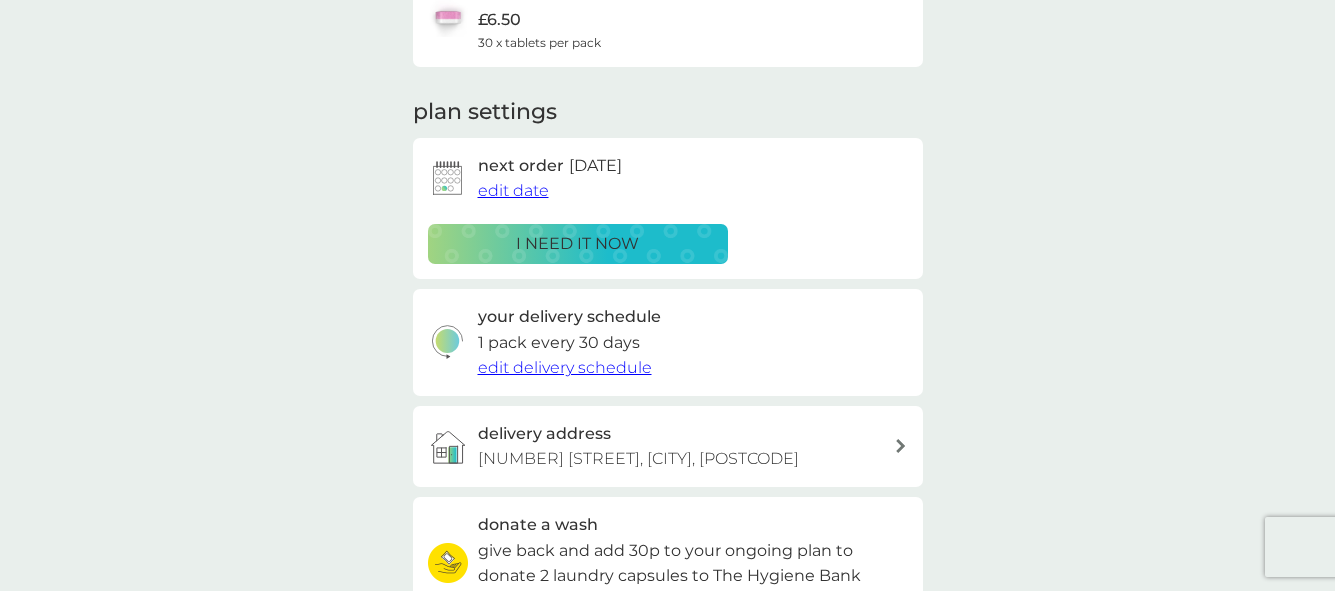 click on "edit delivery schedule" at bounding box center (565, 367) 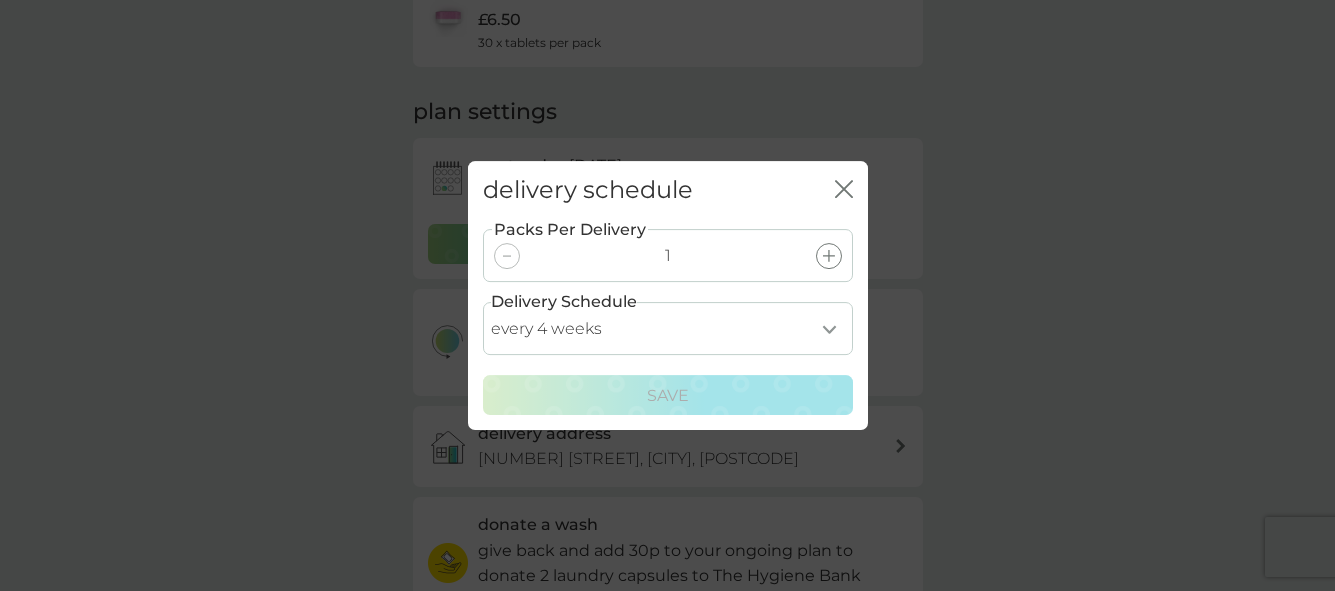 click on "every 1 week every 2 weeks every 3 weeks every 4 weeks every 5 weeks every 6 weeks every 7 weeks every 8 weeks every 9 weeks every 10 weeks every 11 weeks every 12 weeks every 13 weeks every 14 weeks every 15 weeks every 16 weeks every 17 weeks" at bounding box center (668, 328) 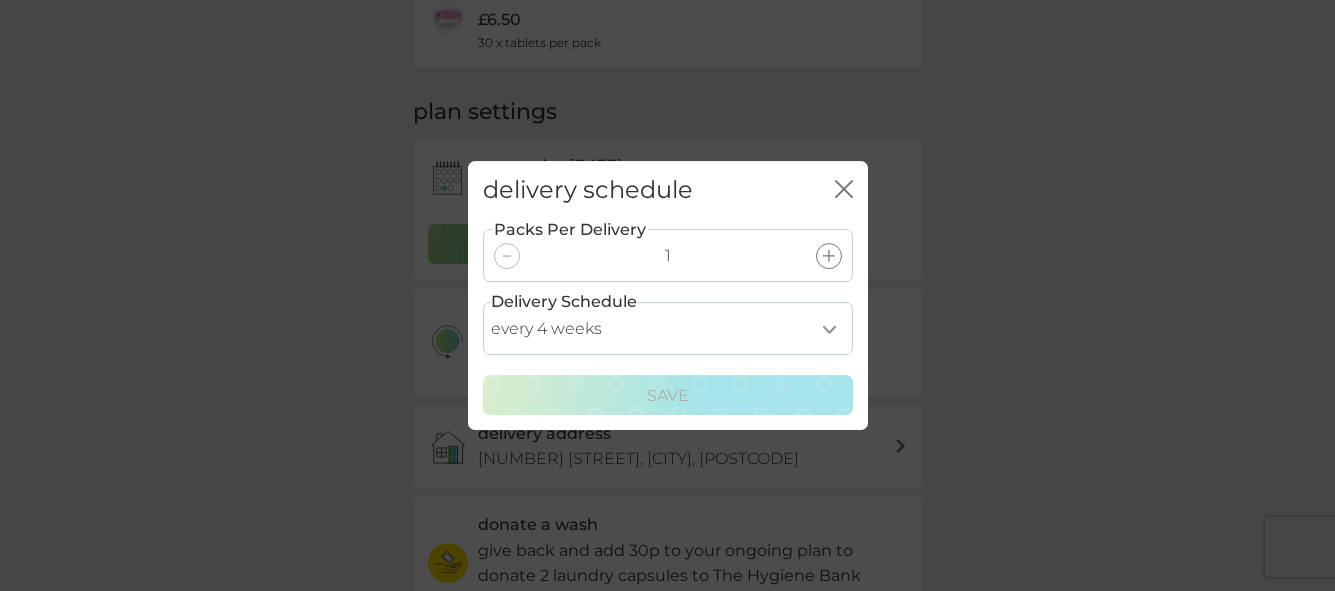select on "84" 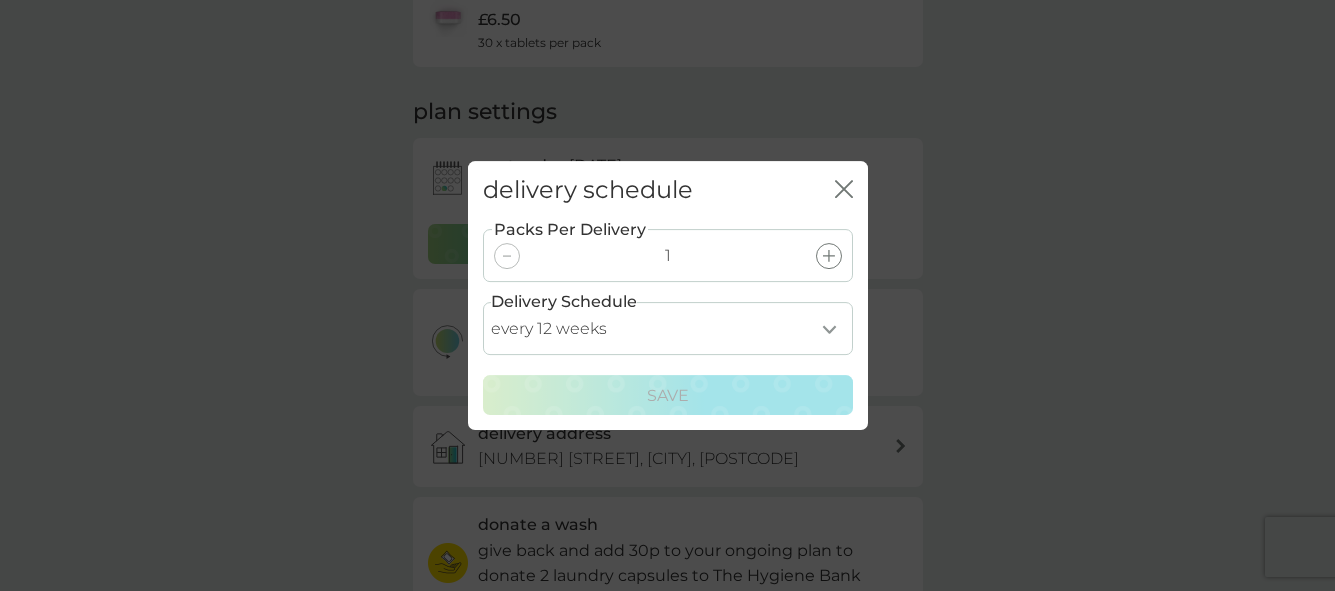 click on "every 1 week every 2 weeks every 3 weeks every 4 weeks every 5 weeks every 6 weeks every 7 weeks every 8 weeks every 9 weeks every 10 weeks every 11 weeks every 12 weeks every 13 weeks every 14 weeks every 15 weeks every 16 weeks every 17 weeks" at bounding box center [668, 328] 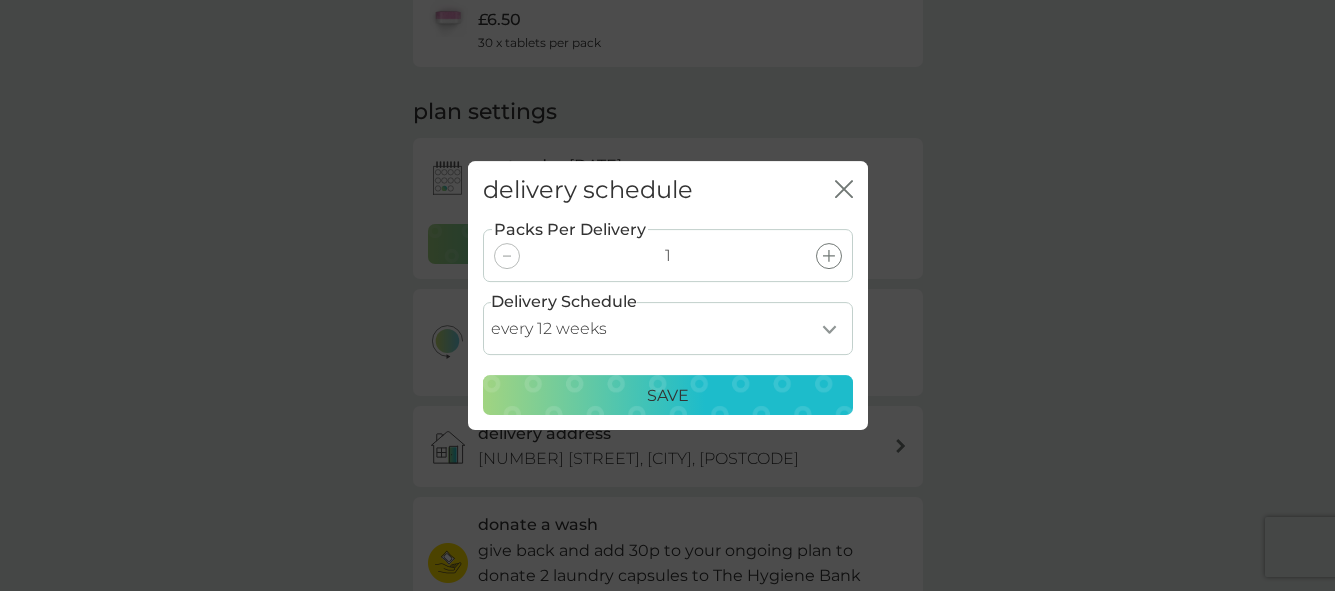 click on "Save" at bounding box center (668, 396) 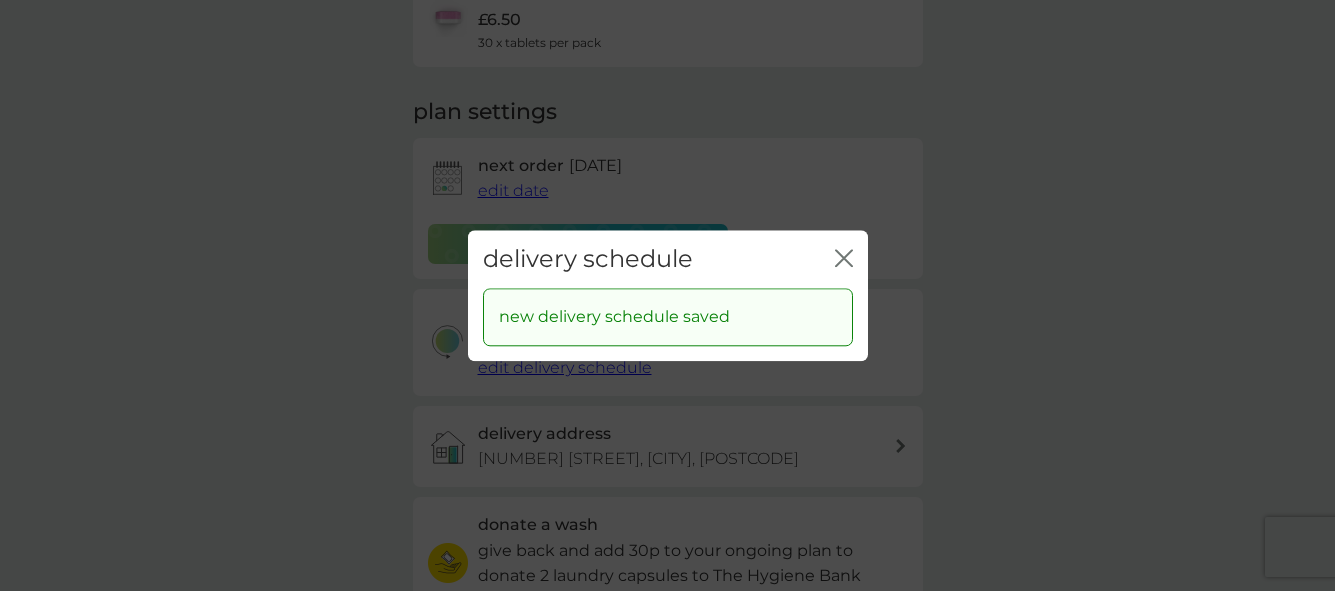 click on "delivery schedule close new delivery schedule saved" at bounding box center (667, 295) 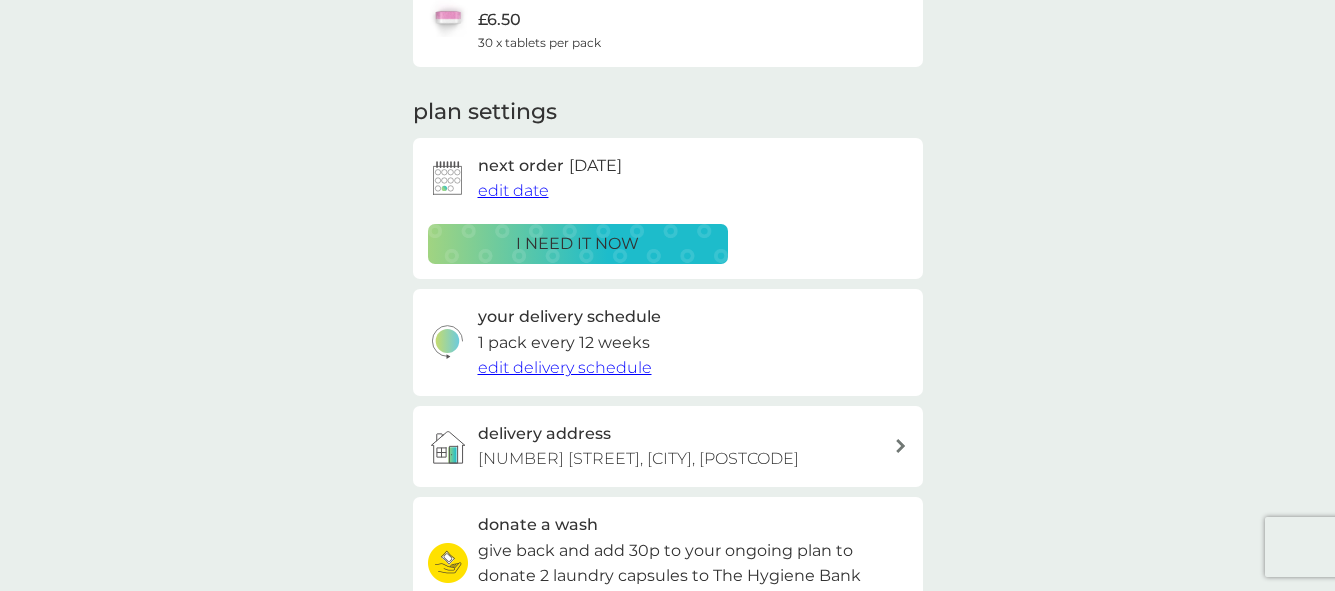 click on "your delivery schedule 1 pack every 12 weeks edit delivery schedule" at bounding box center (668, 342) 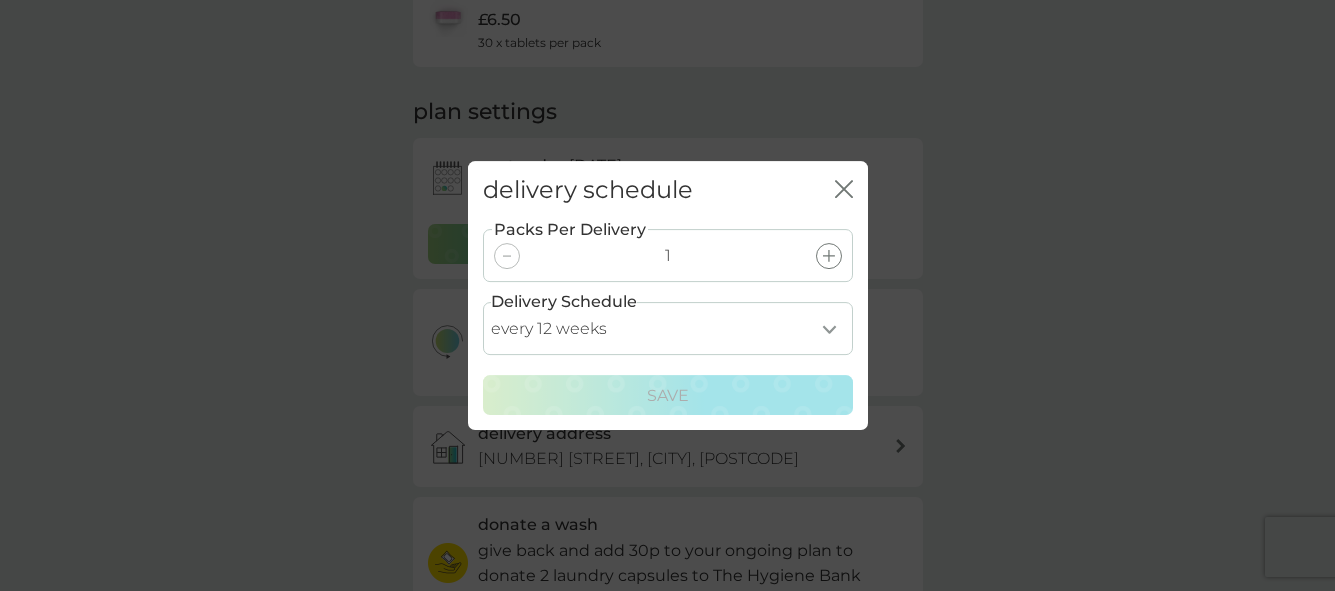 click on "Delivery Schedule" at bounding box center (564, 302) 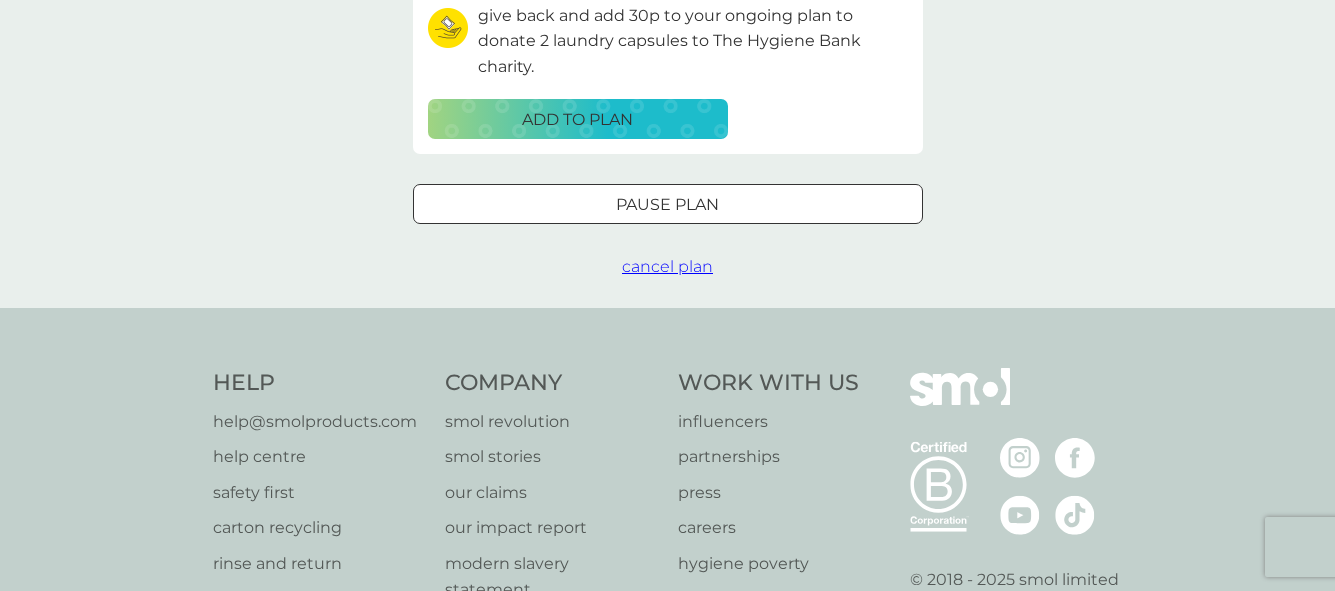 scroll, scrollTop: 700, scrollLeft: 0, axis: vertical 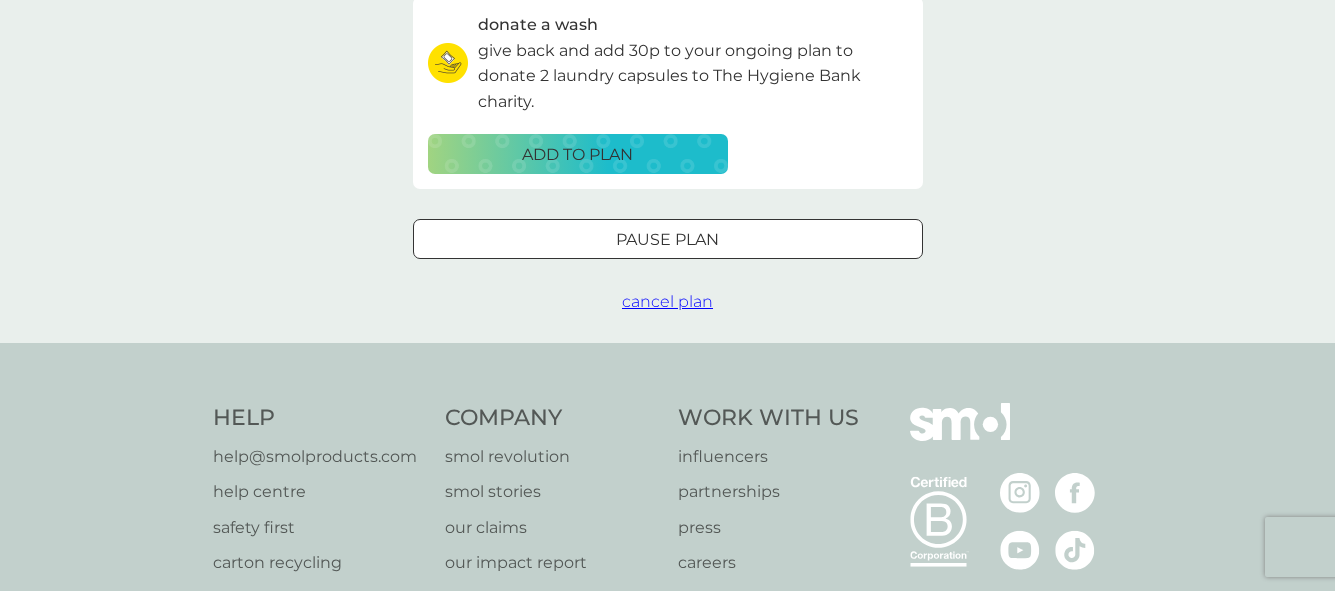 click on "Pause plan" at bounding box center (667, 240) 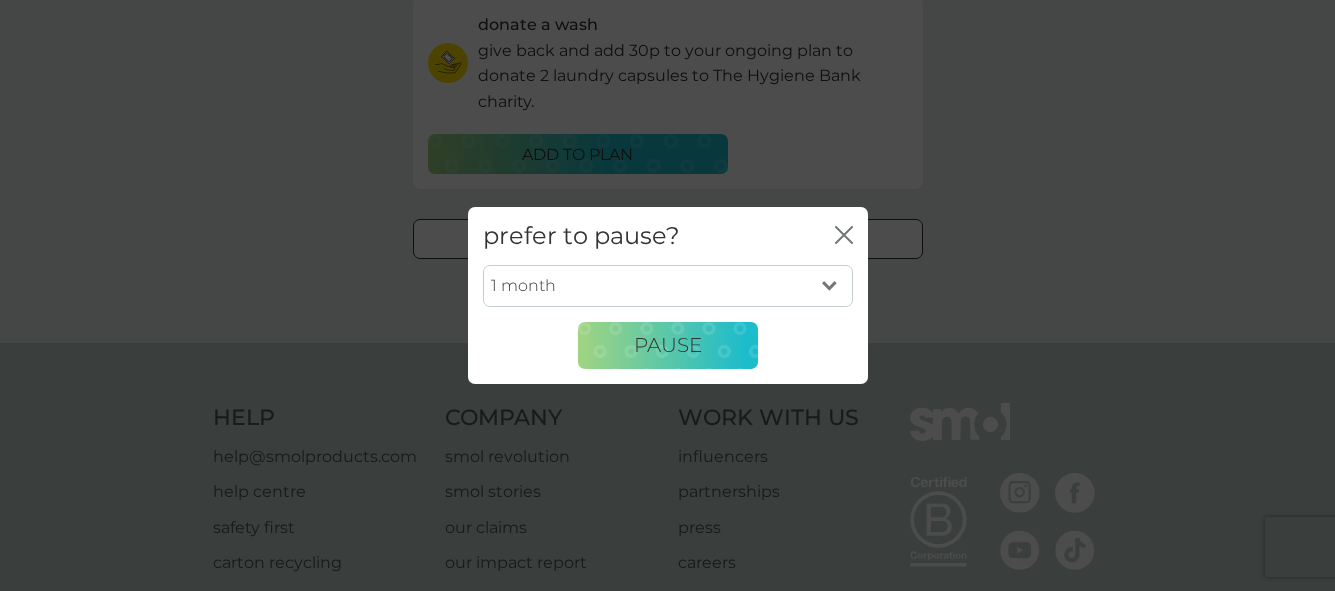 click on "1 month 2 months 3 months 4 months 5 months 6 months" at bounding box center [668, 286] 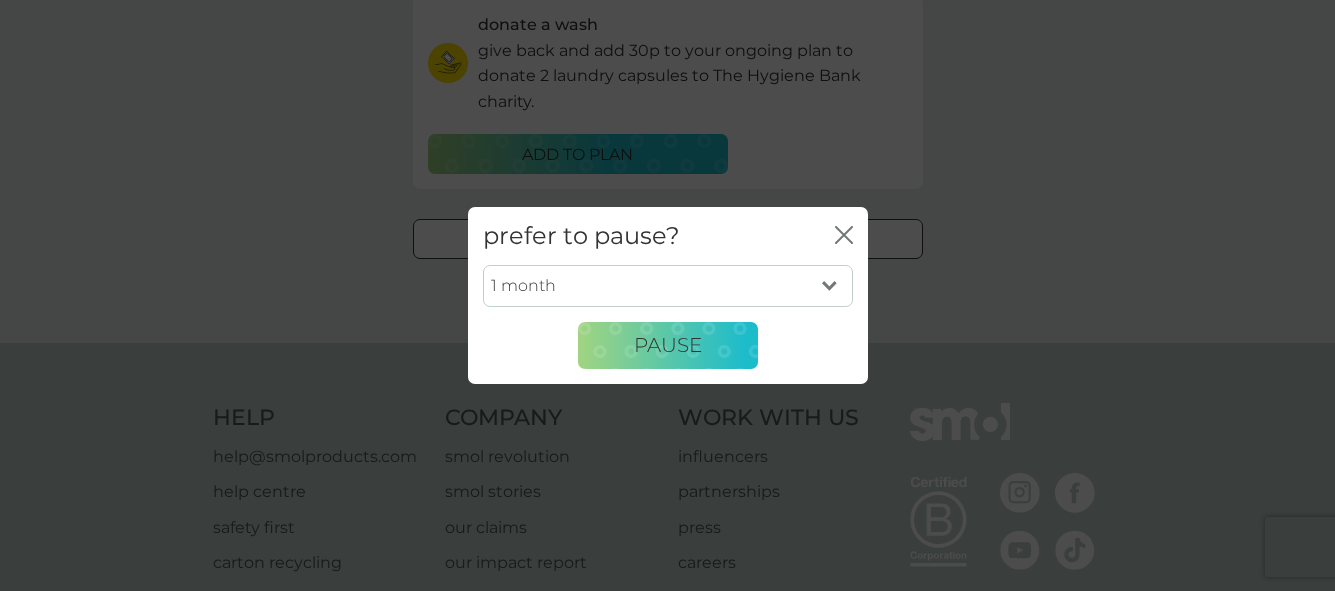 select on "3" 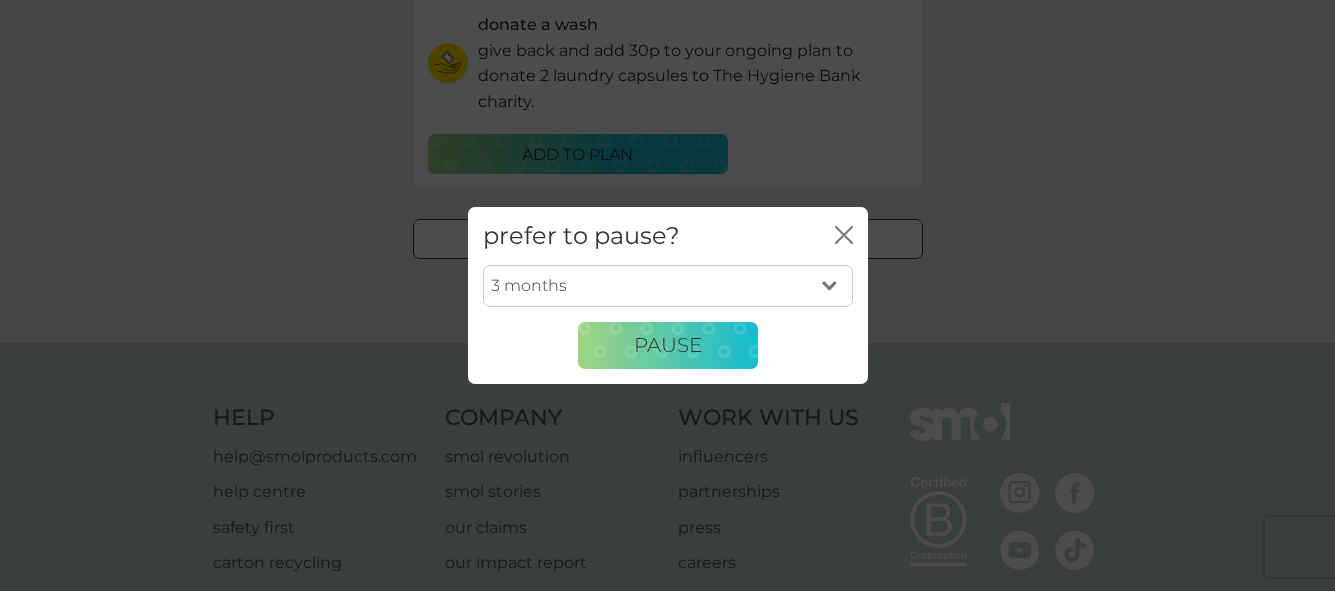 click on "1 month 2 months 3 months 4 months 5 months 6 months" at bounding box center [668, 286] 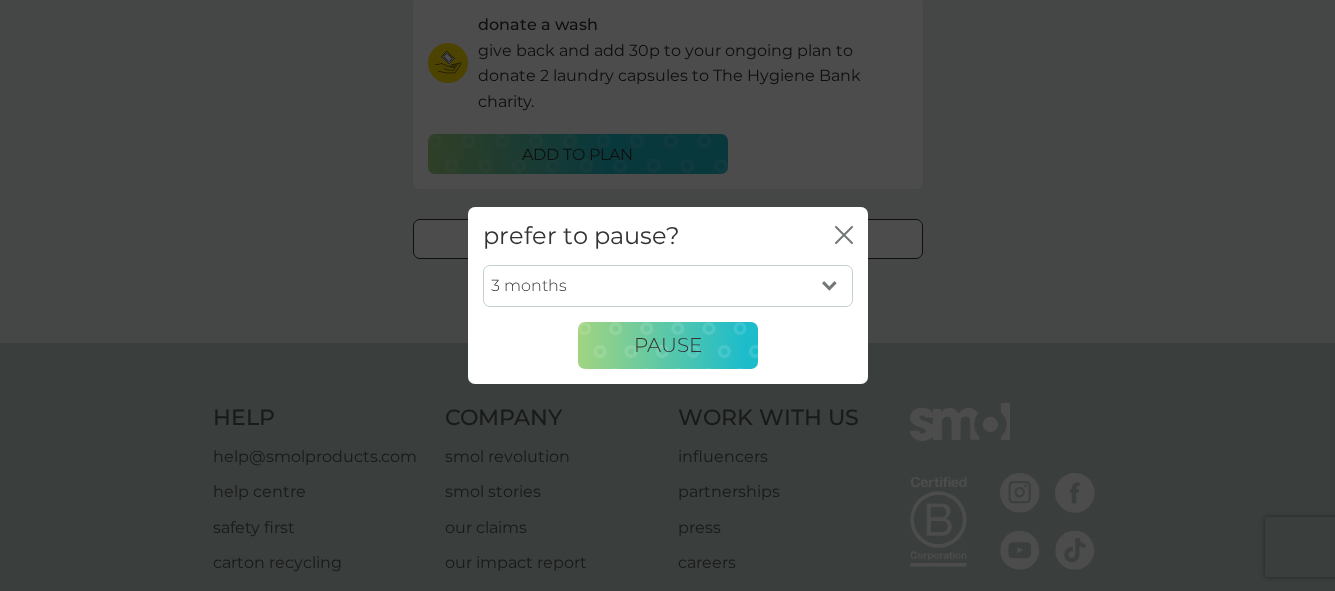 click on "1 month 2 months 3 months 4 months 5 months 6 months Pause" at bounding box center (668, 324) 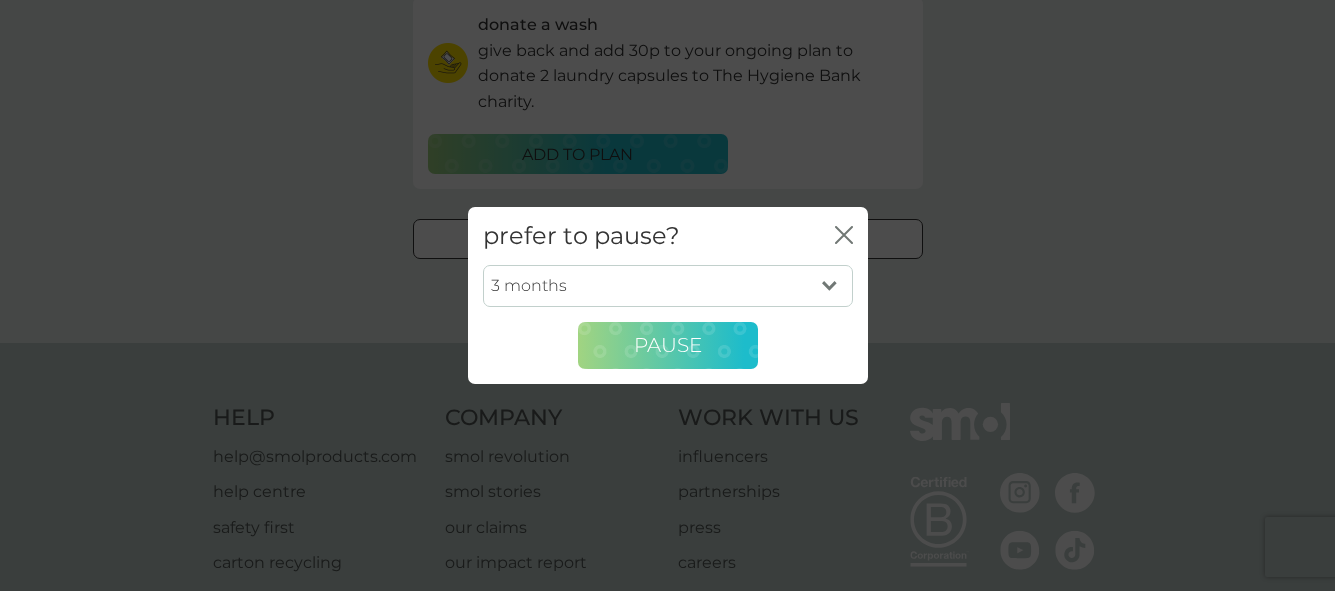 click on "Pause" at bounding box center (668, 345) 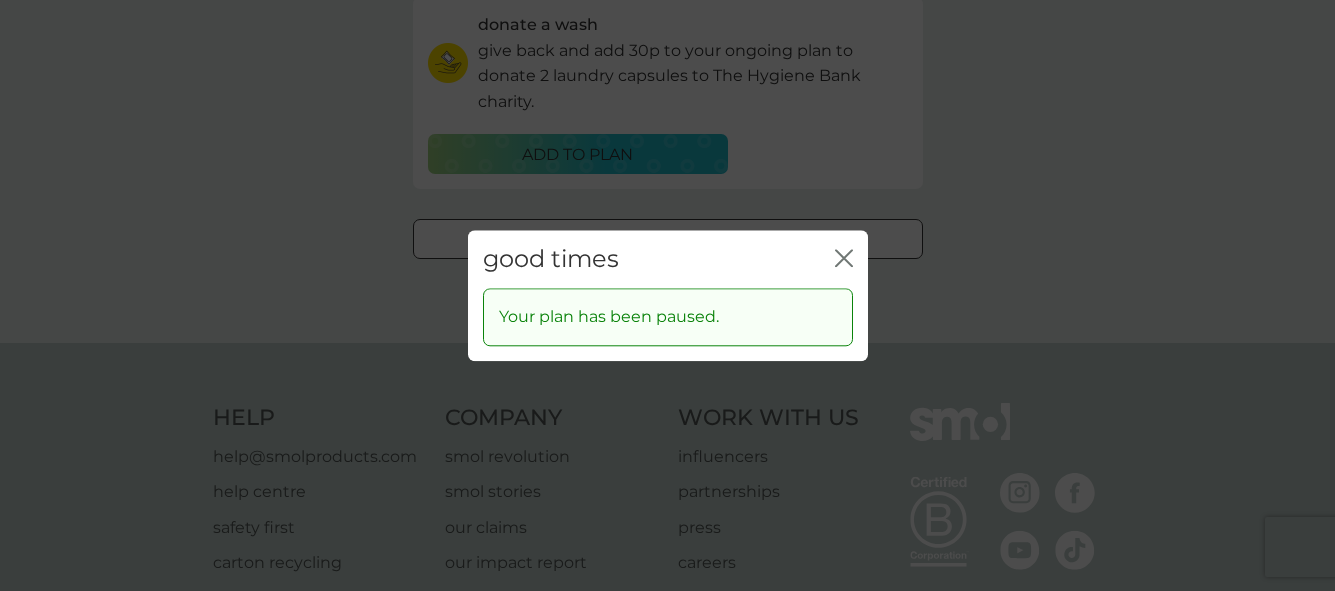 click on "close" 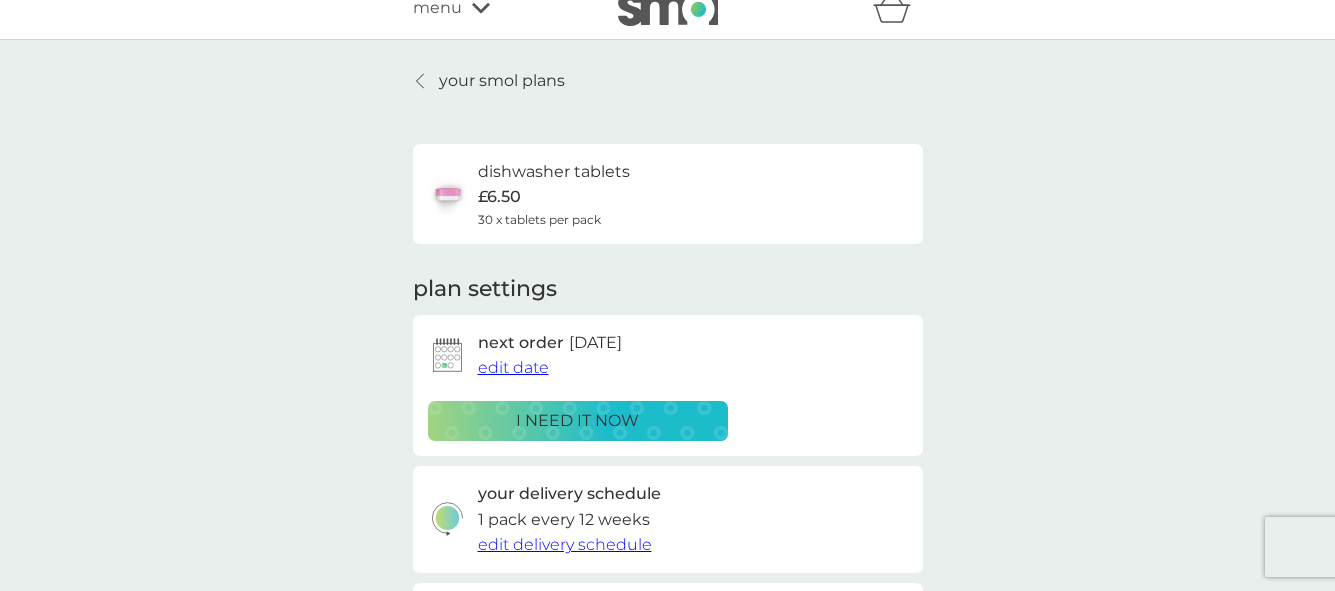 scroll, scrollTop: 0, scrollLeft: 0, axis: both 